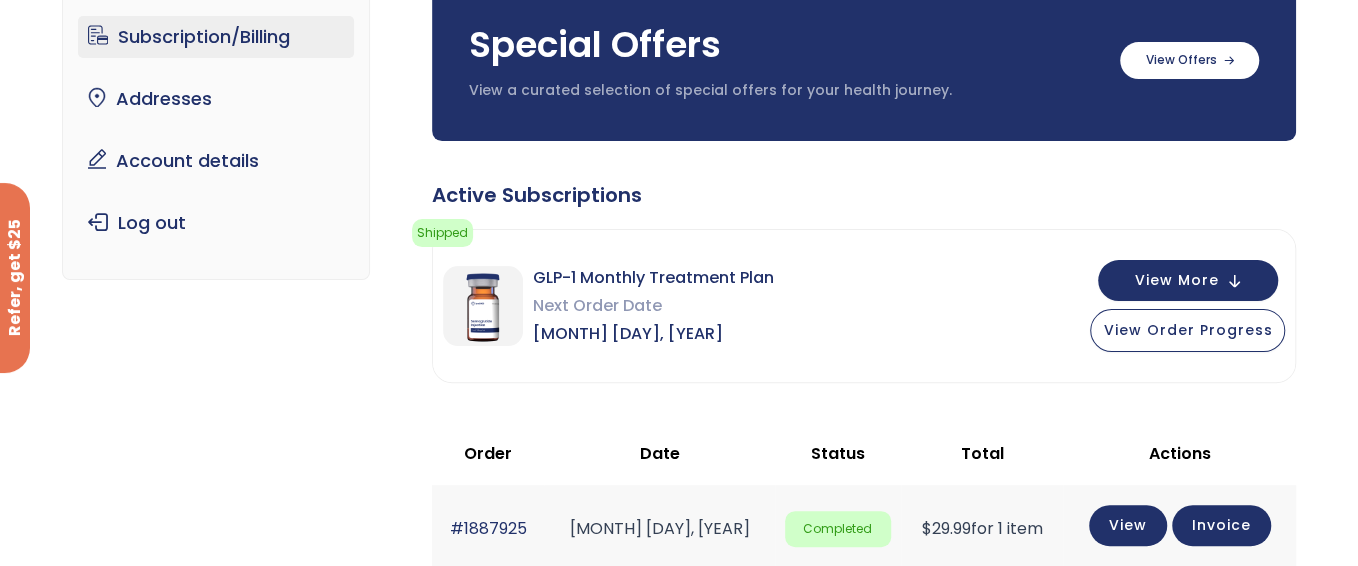 scroll, scrollTop: 200, scrollLeft: 0, axis: vertical 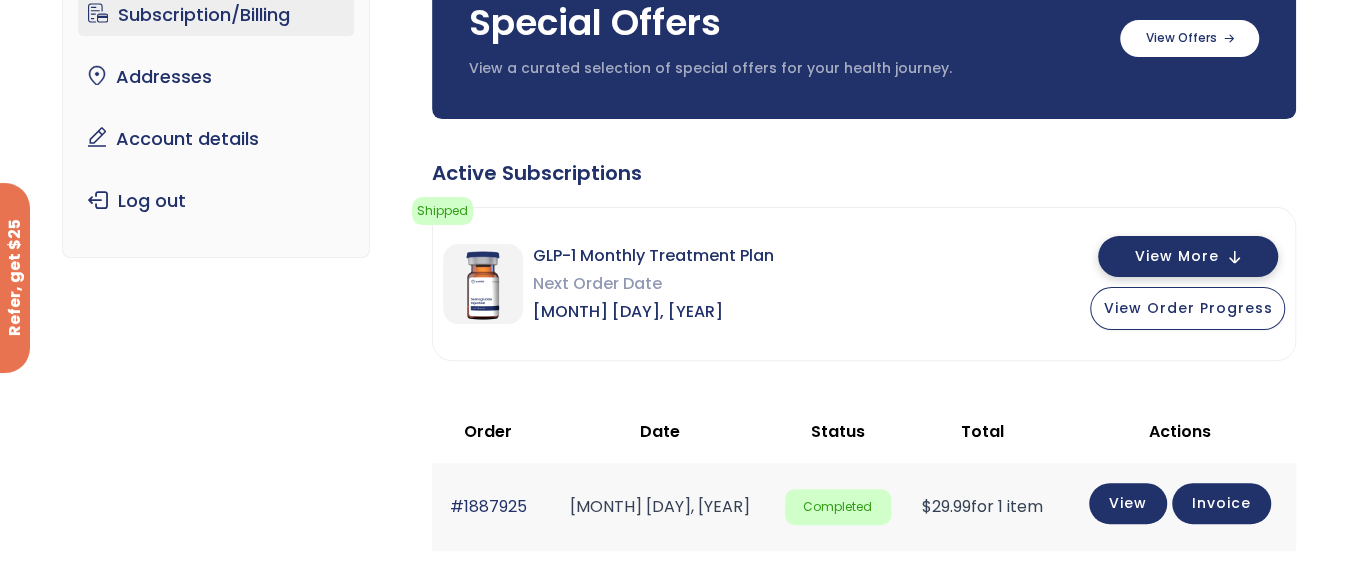 click on "View More" at bounding box center (1176, 256) 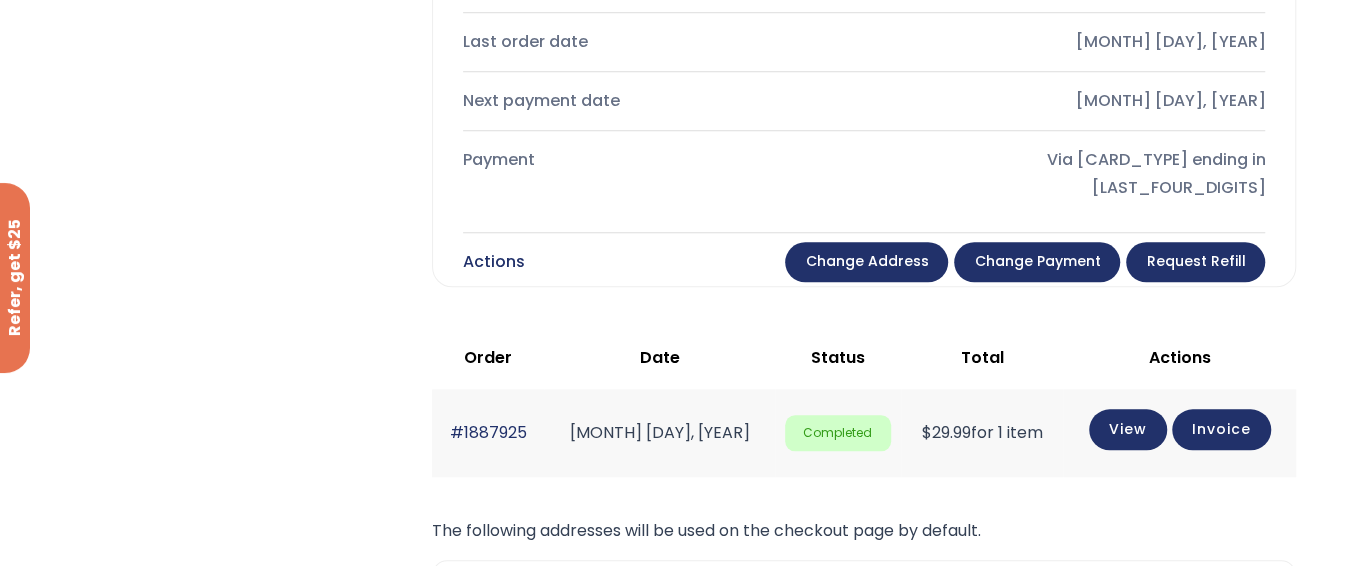 scroll, scrollTop: 1000, scrollLeft: 0, axis: vertical 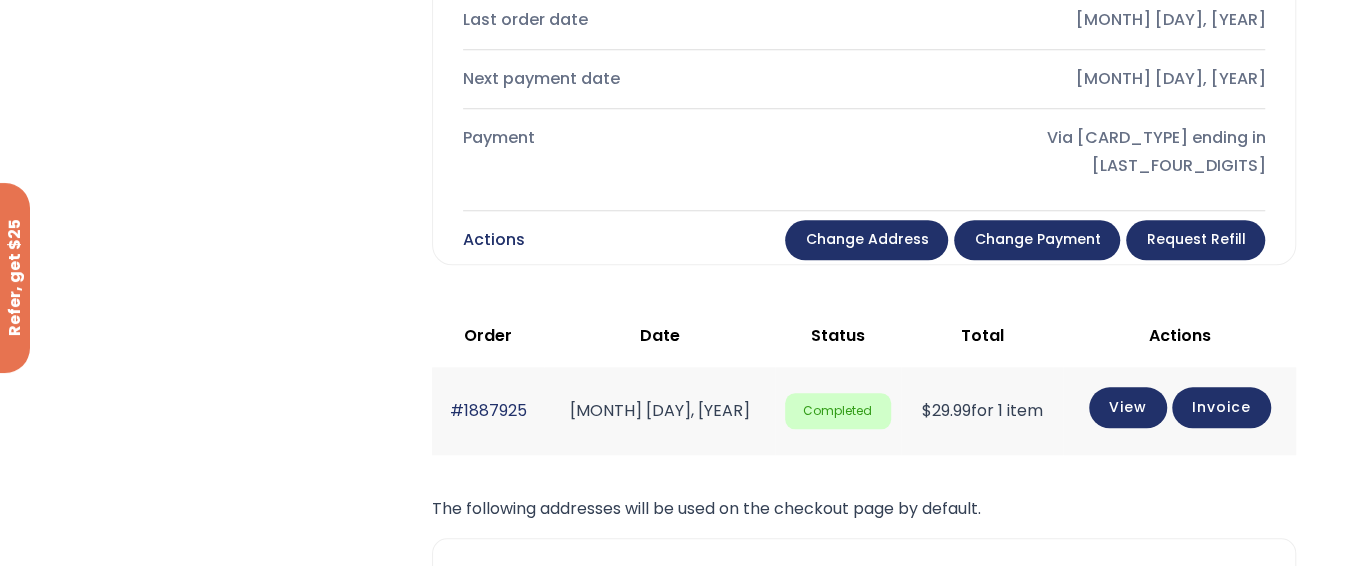 click on "Change payment" at bounding box center [1037, 240] 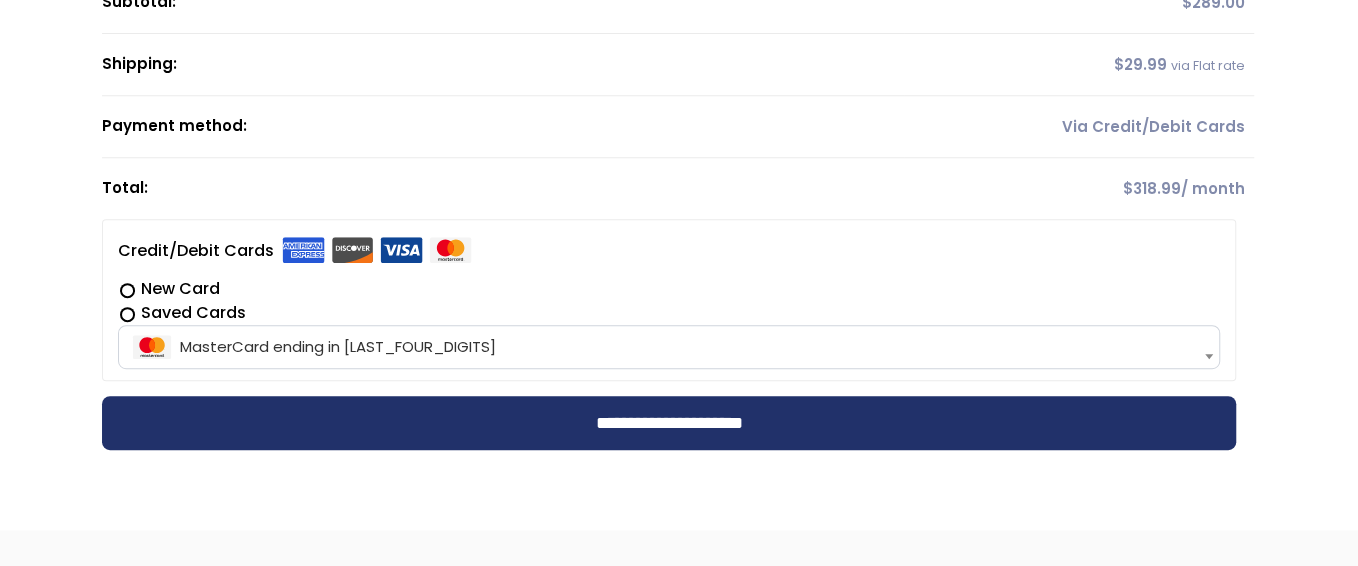 scroll, scrollTop: 500, scrollLeft: 0, axis: vertical 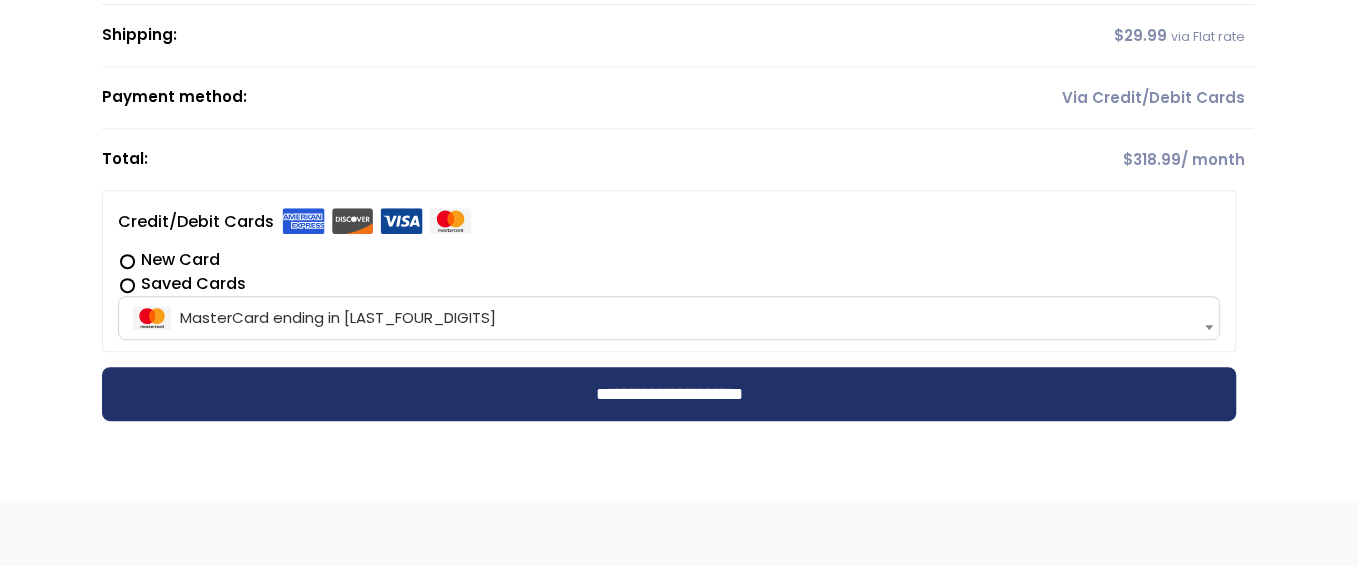 click on "New Card" at bounding box center (669, 260) 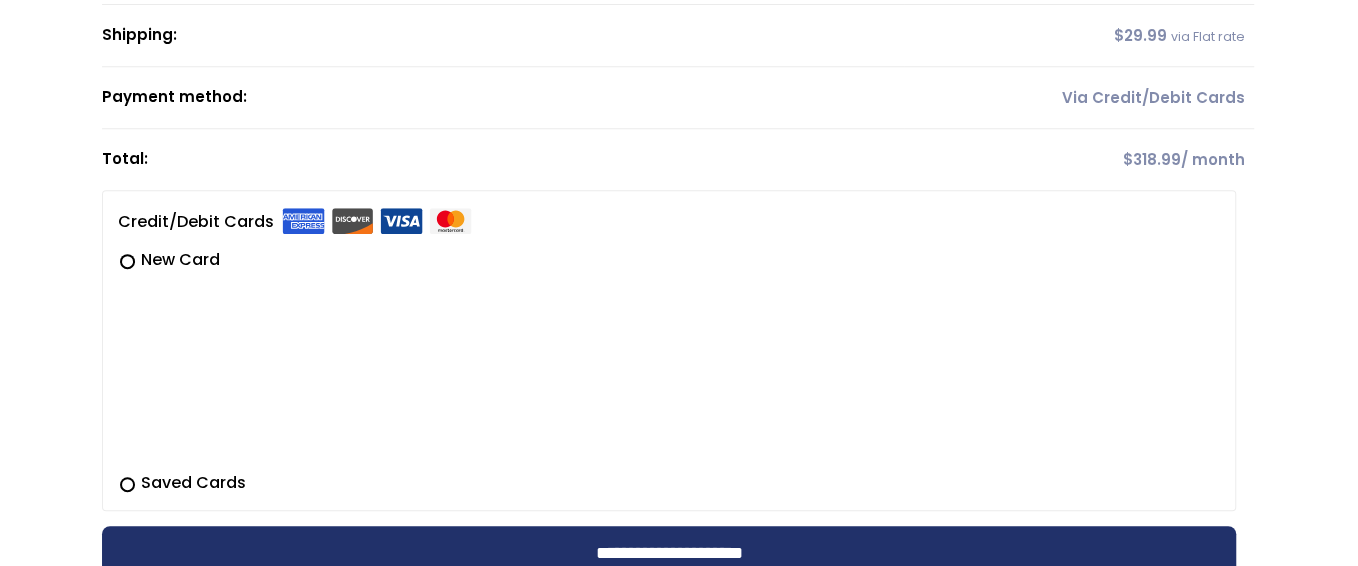 click on "**********" at bounding box center [679, 189] 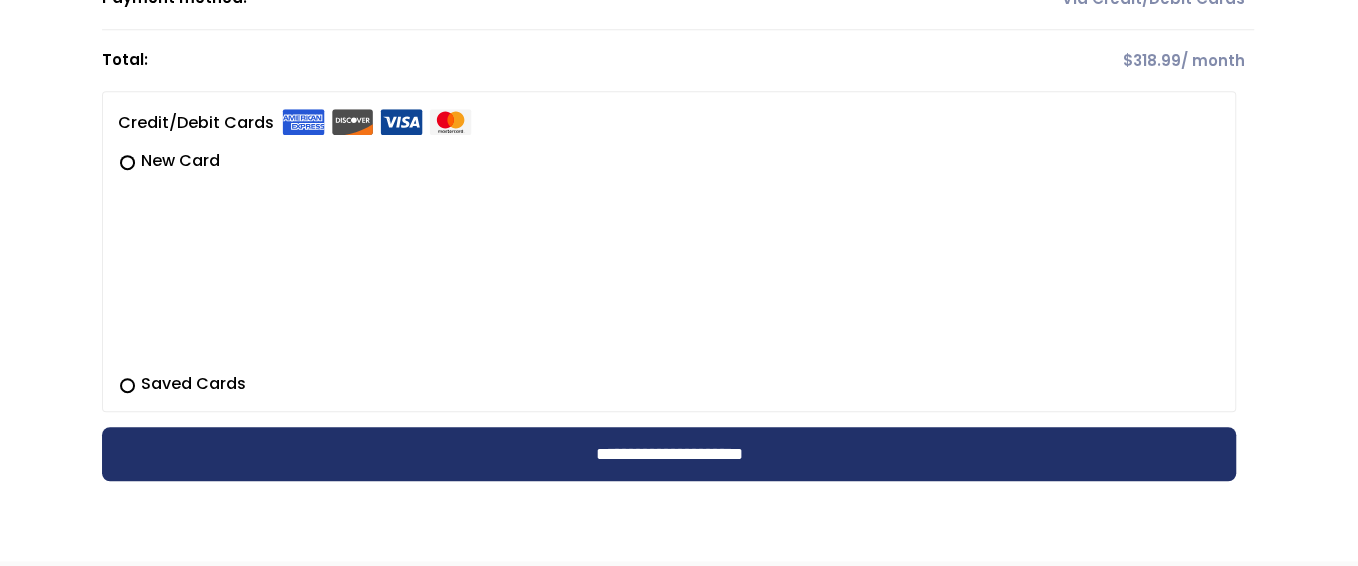 scroll, scrollTop: 600, scrollLeft: 0, axis: vertical 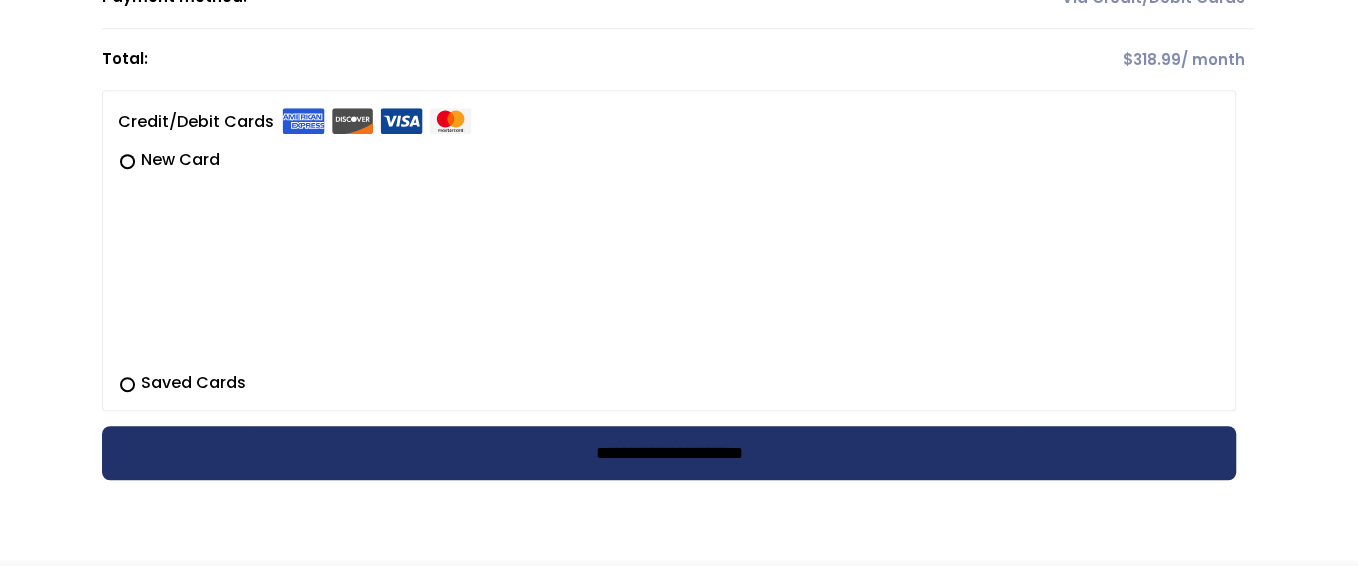 click on "**********" at bounding box center [669, 453] 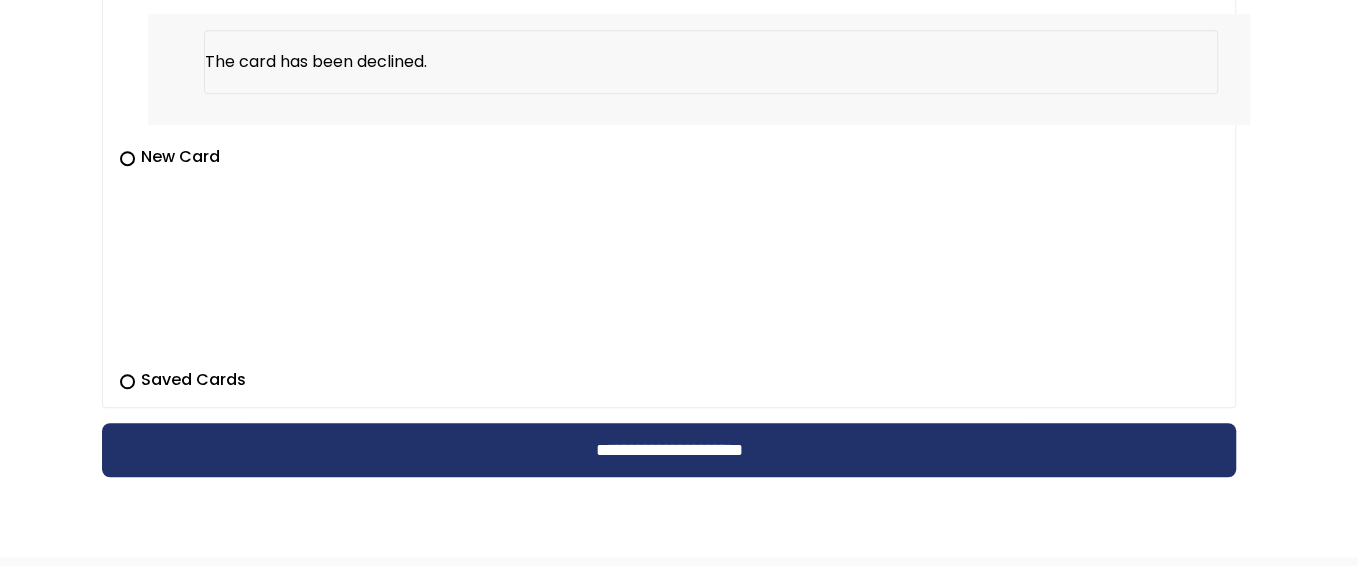 scroll, scrollTop: 736, scrollLeft: 0, axis: vertical 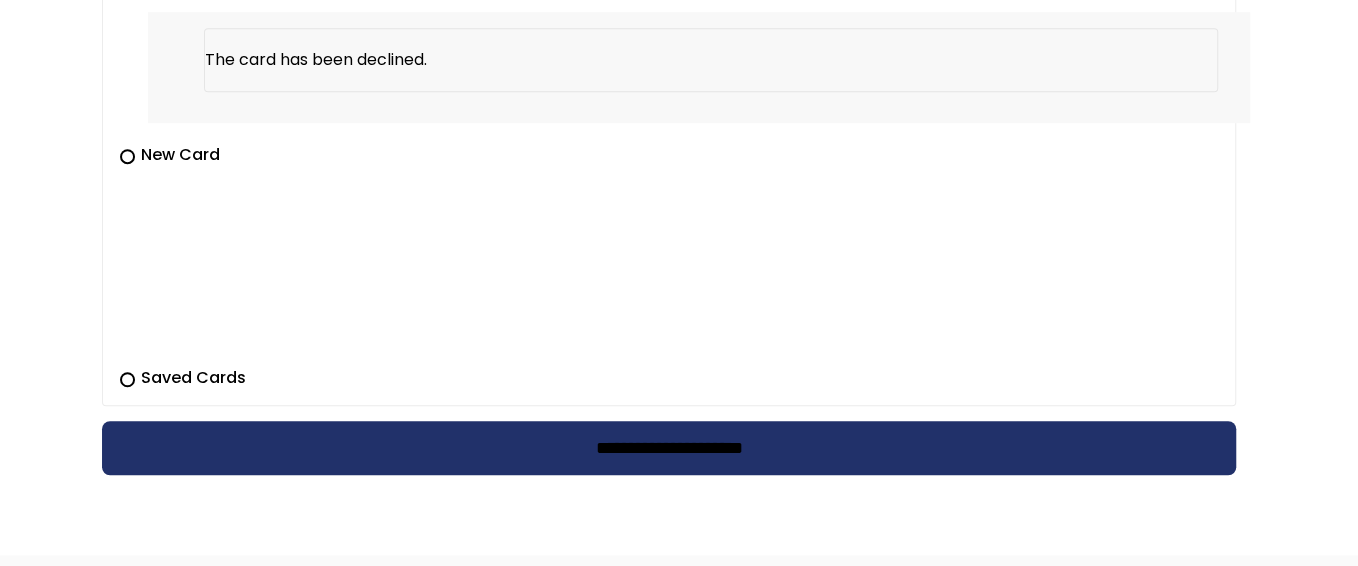 click on "**********" at bounding box center (669, 448) 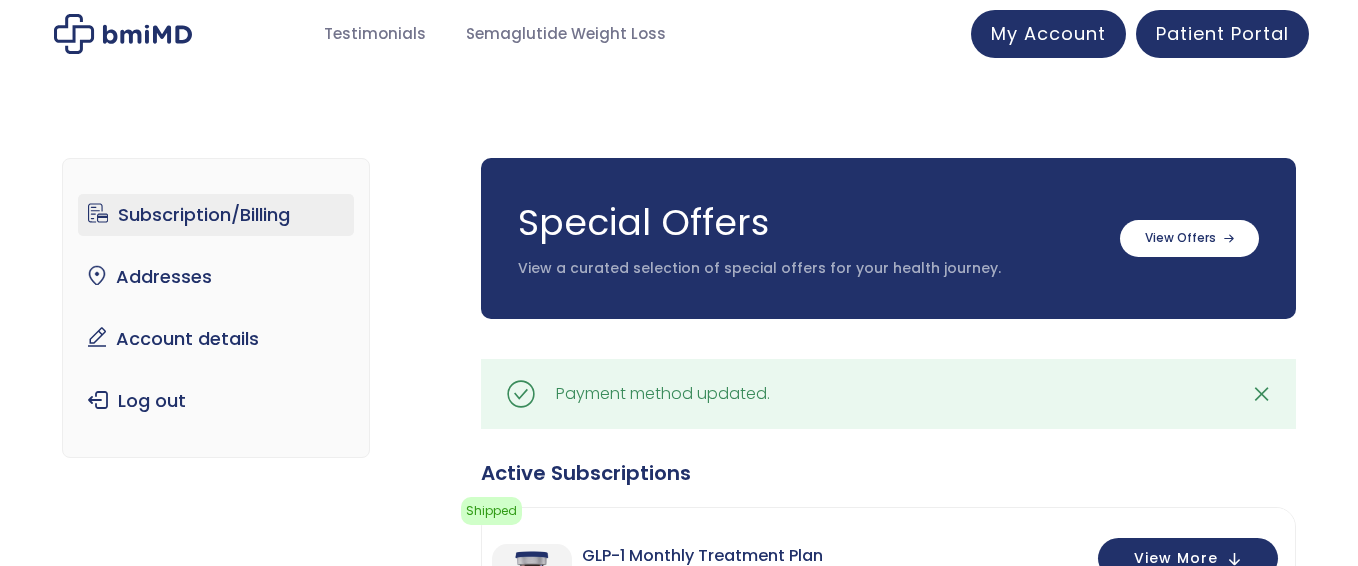 scroll, scrollTop: 0, scrollLeft: 0, axis: both 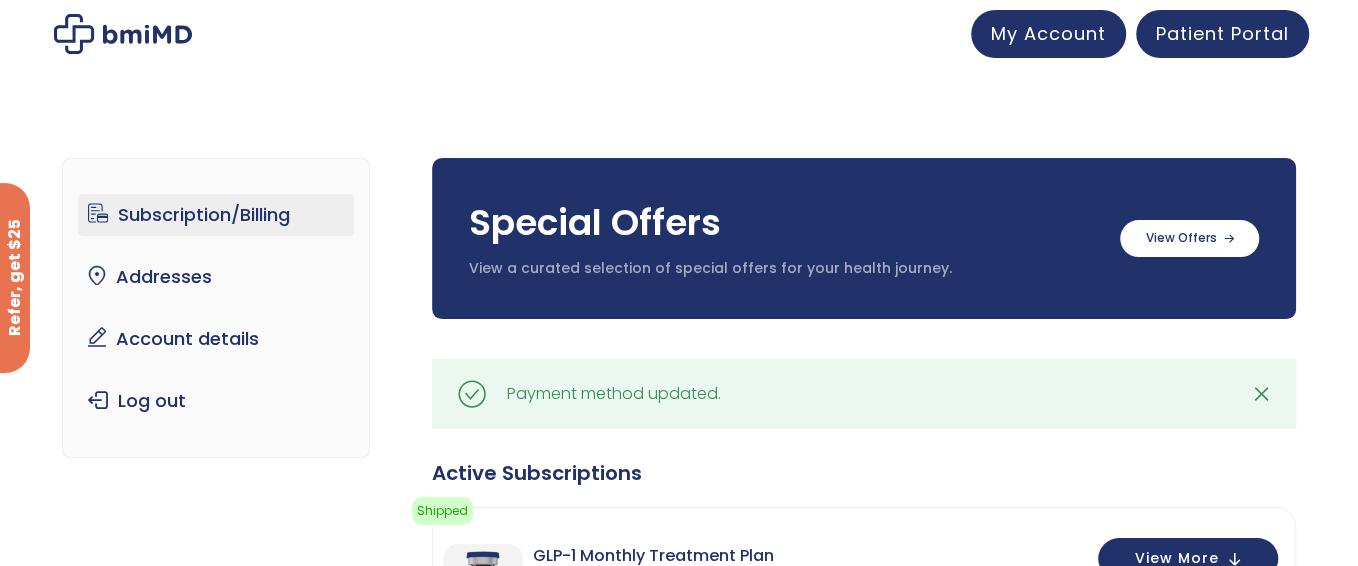 click on "Subscription/Billing" at bounding box center (216, 215) 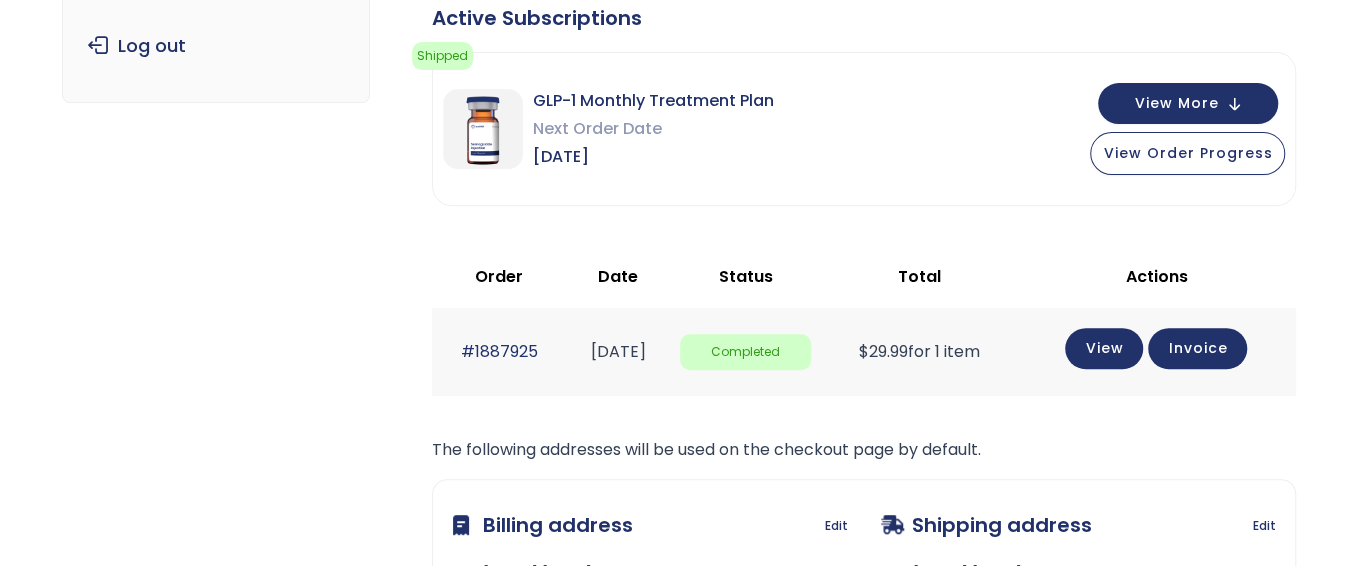 scroll, scrollTop: 400, scrollLeft: 0, axis: vertical 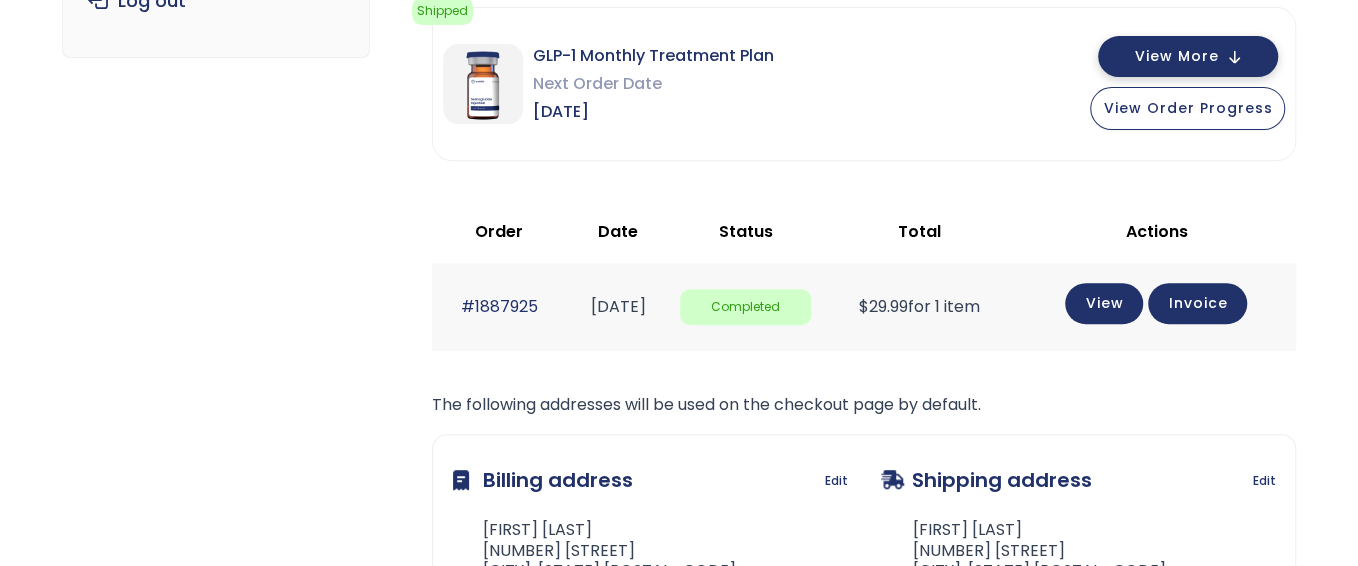 click on "View More" at bounding box center [1176, 56] 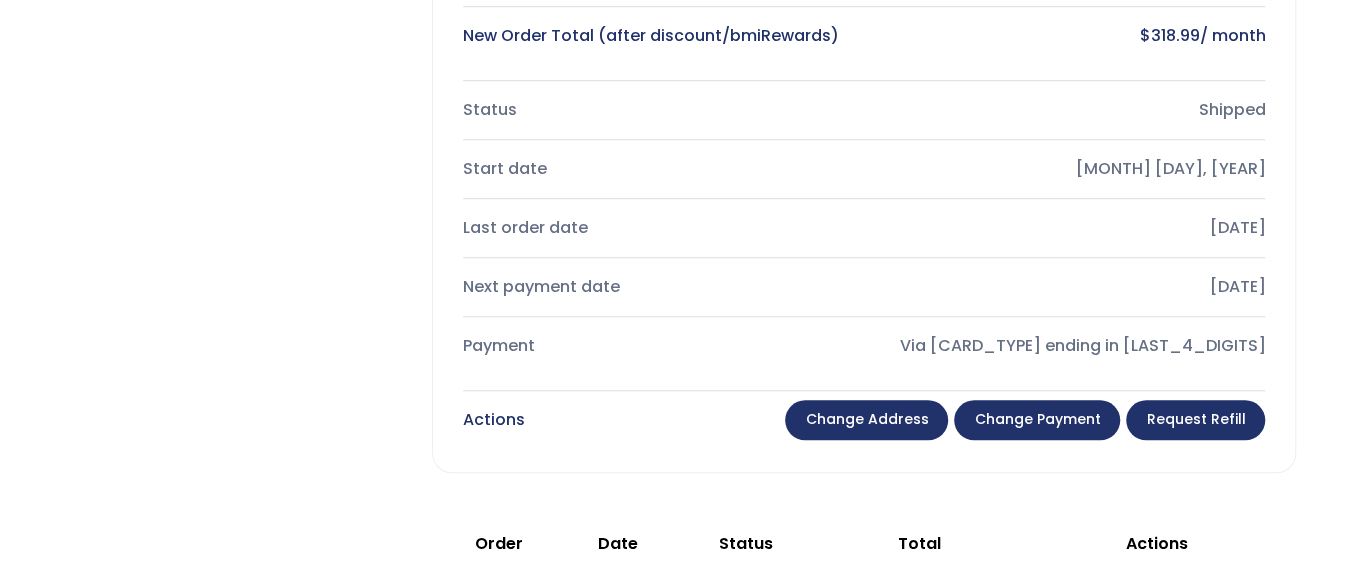 scroll, scrollTop: 800, scrollLeft: 0, axis: vertical 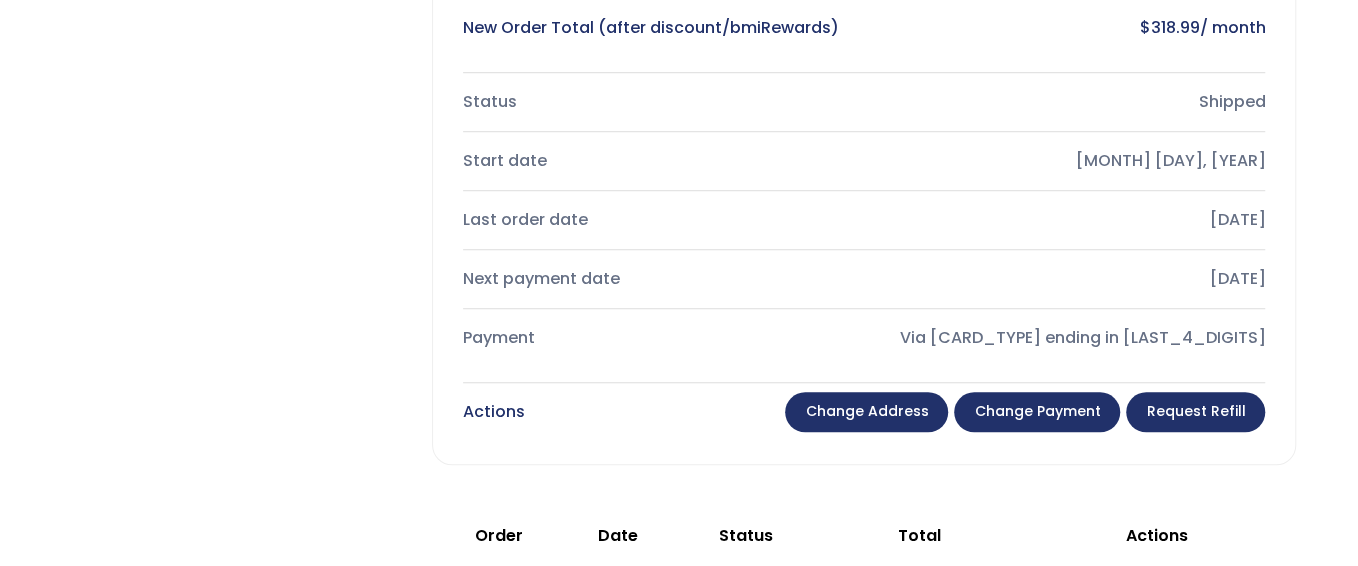 click on "Change payment" at bounding box center [1037, 412] 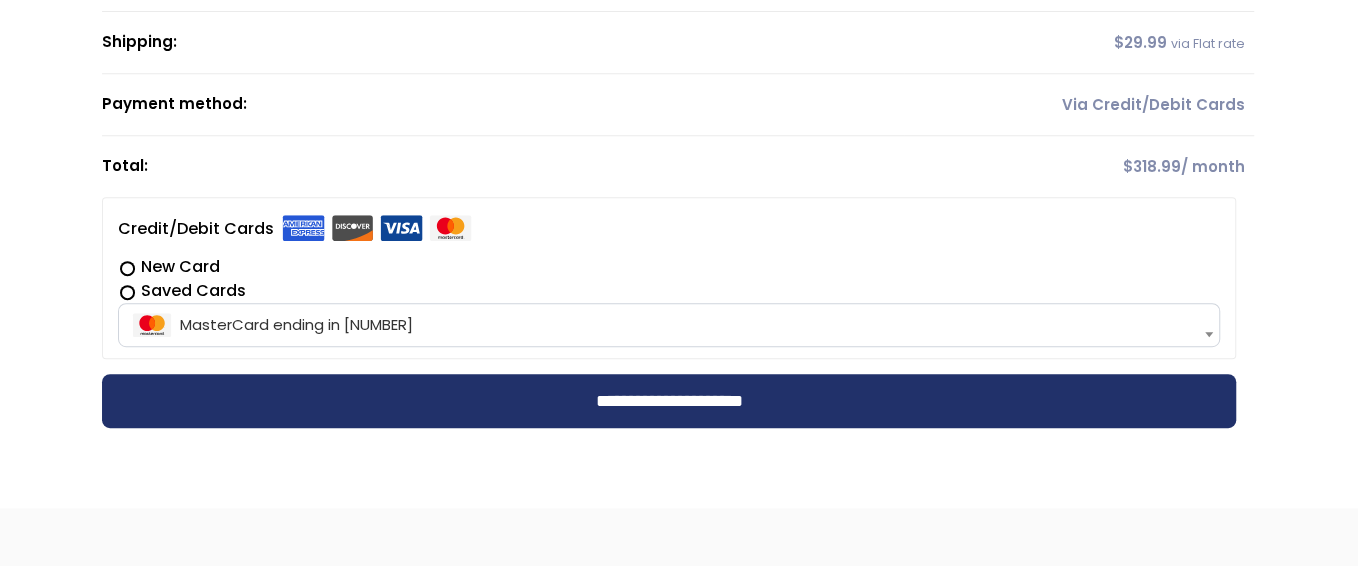 scroll, scrollTop: 500, scrollLeft: 0, axis: vertical 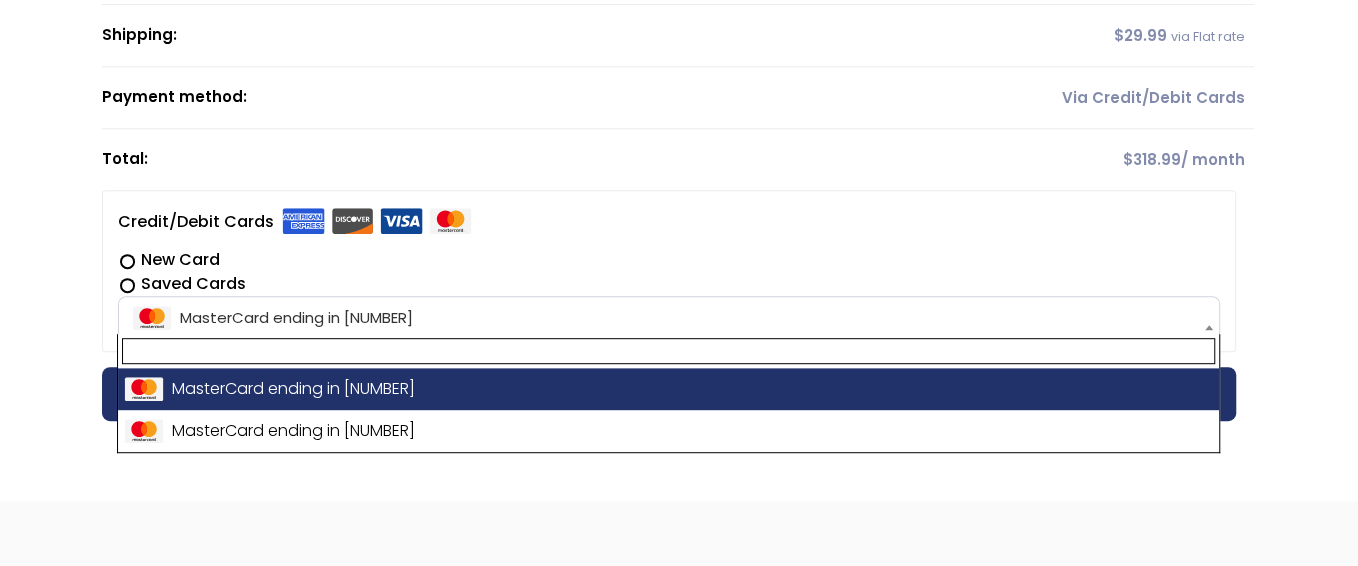 click on "MasterCard ending in [NUMBER]" at bounding box center (669, 318) 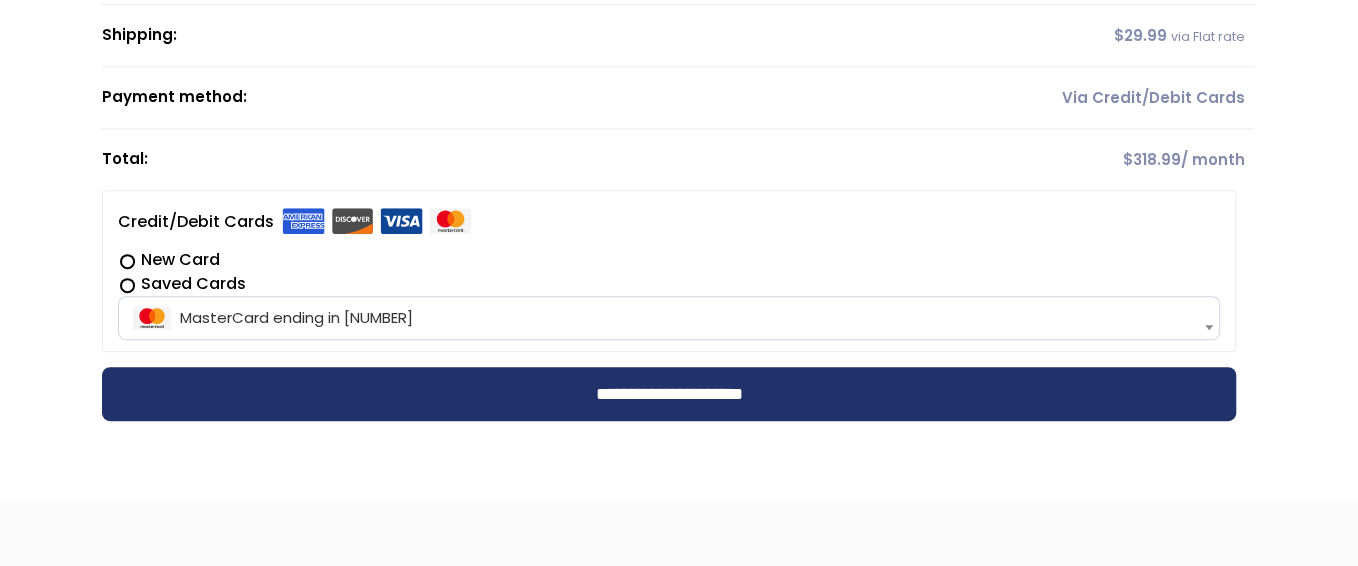 click on "MasterCard ending in [NUMBER]" at bounding box center (669, 318) 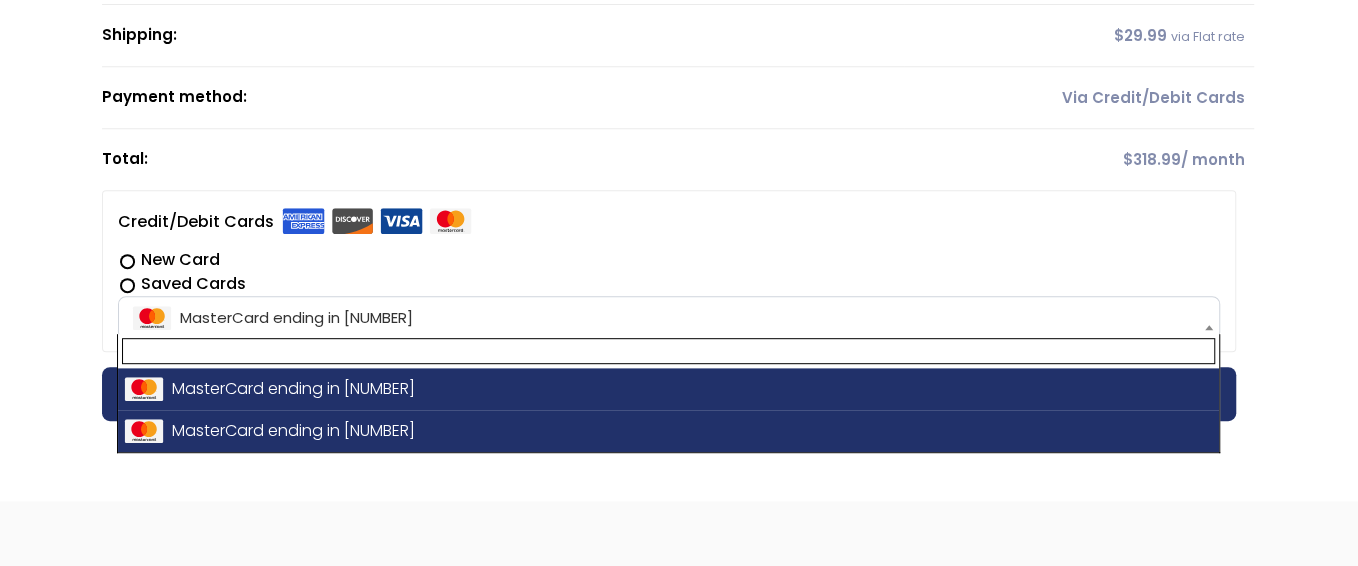 drag, startPoint x: 446, startPoint y: 434, endPoint x: 485, endPoint y: 439, distance: 39.319206 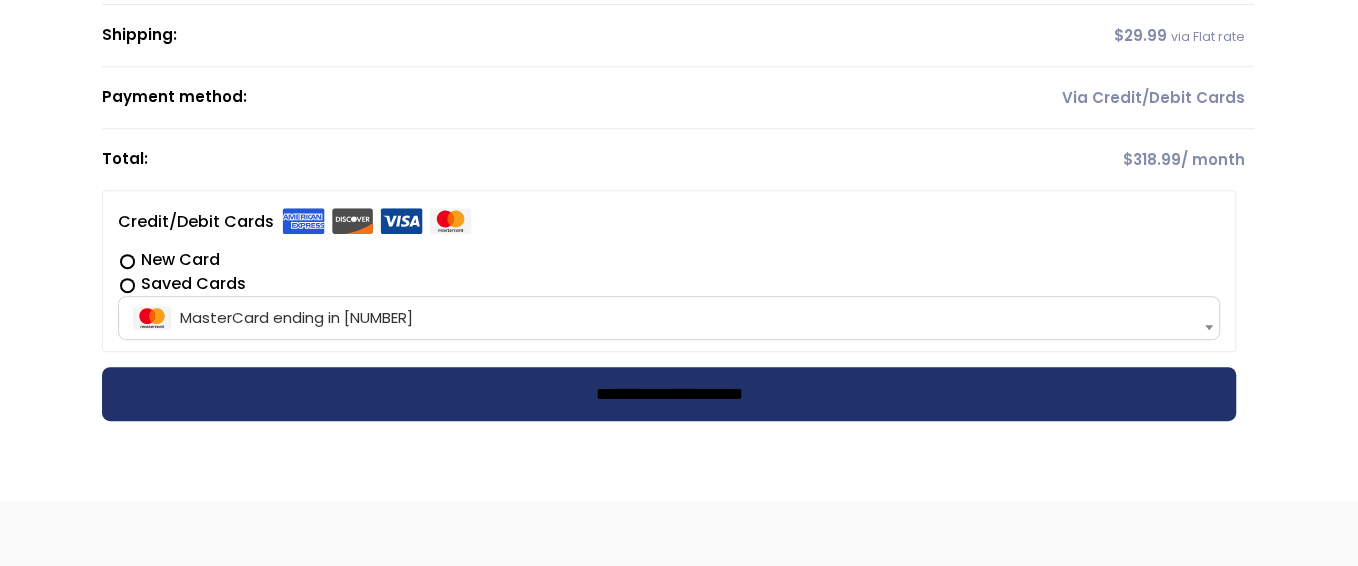 click on "**********" at bounding box center (669, 394) 